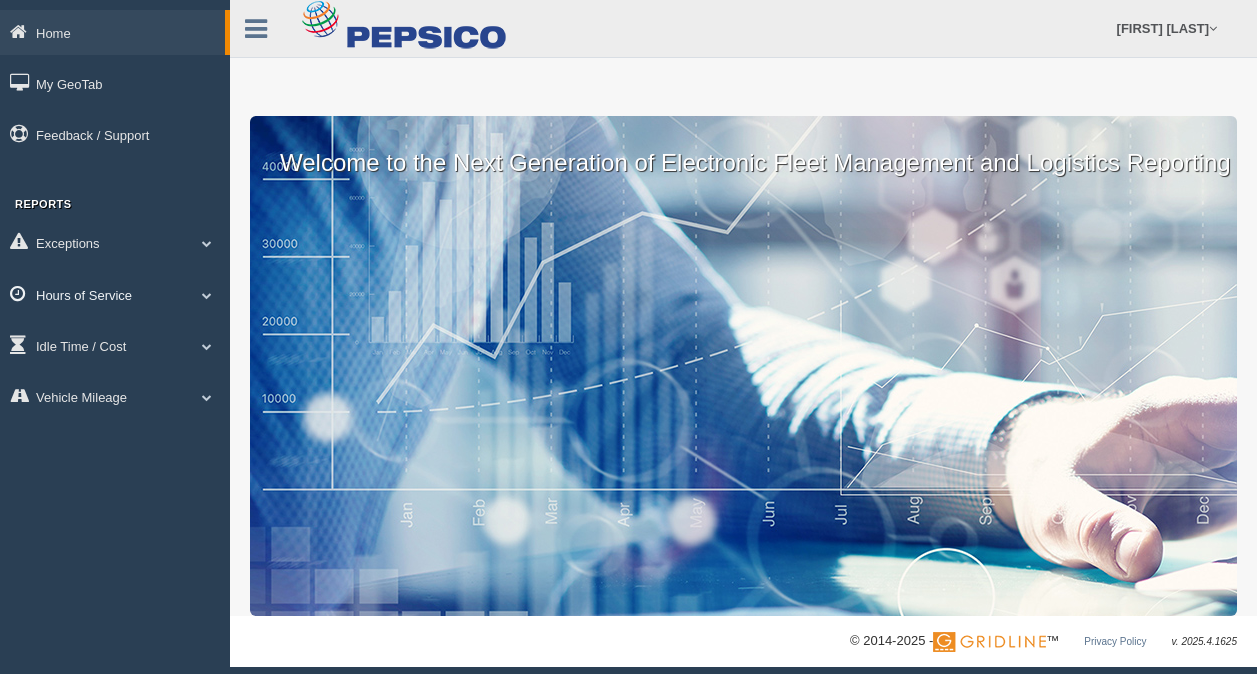 scroll, scrollTop: 0, scrollLeft: 0, axis: both 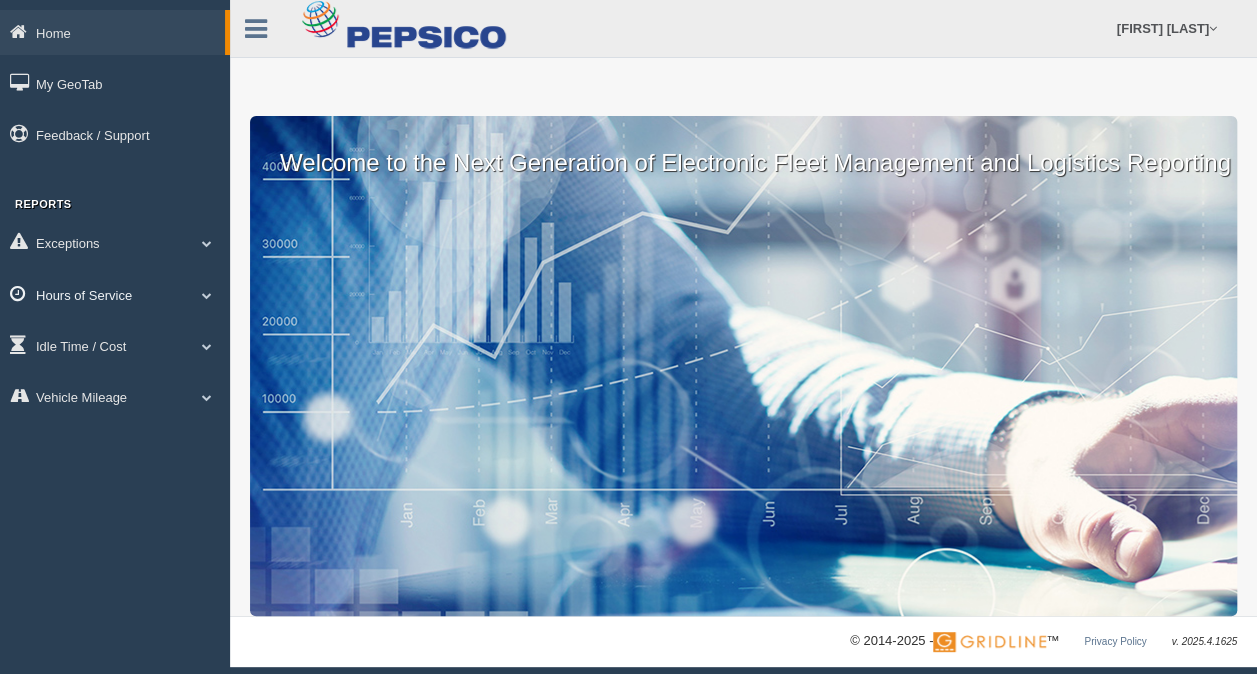 click on "Hours of Service" at bounding box center (112, 32) 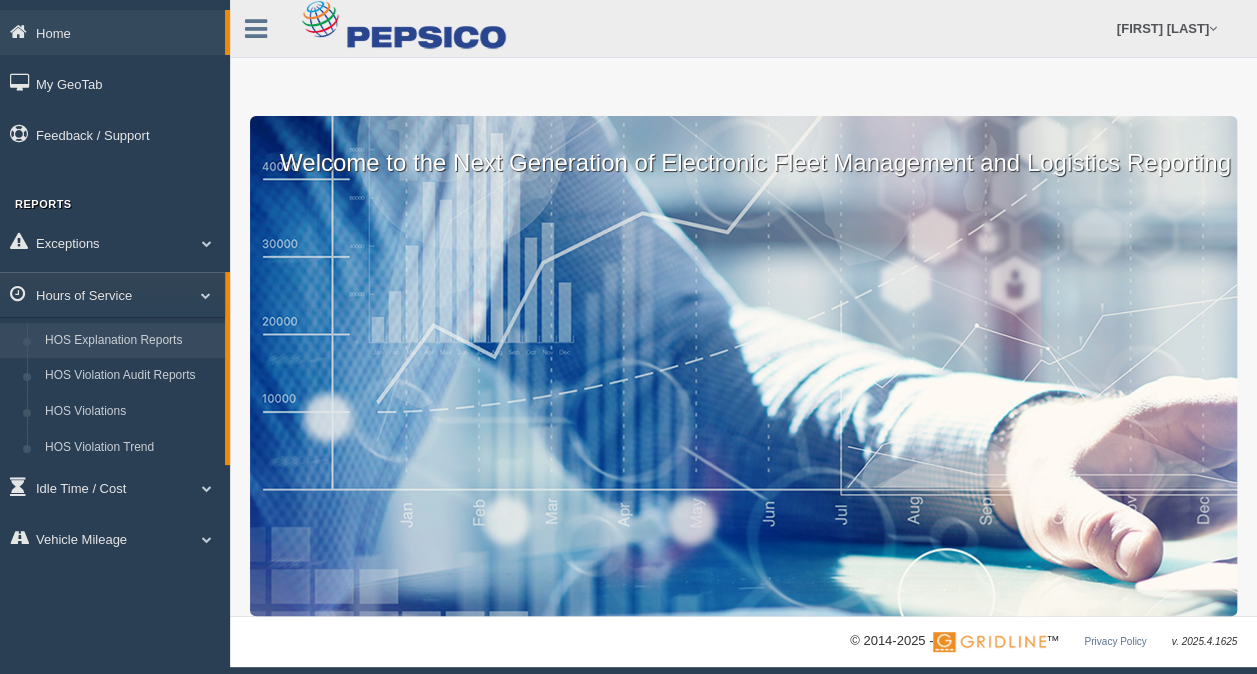 click on "HOS Explanation Reports" at bounding box center [130, 341] 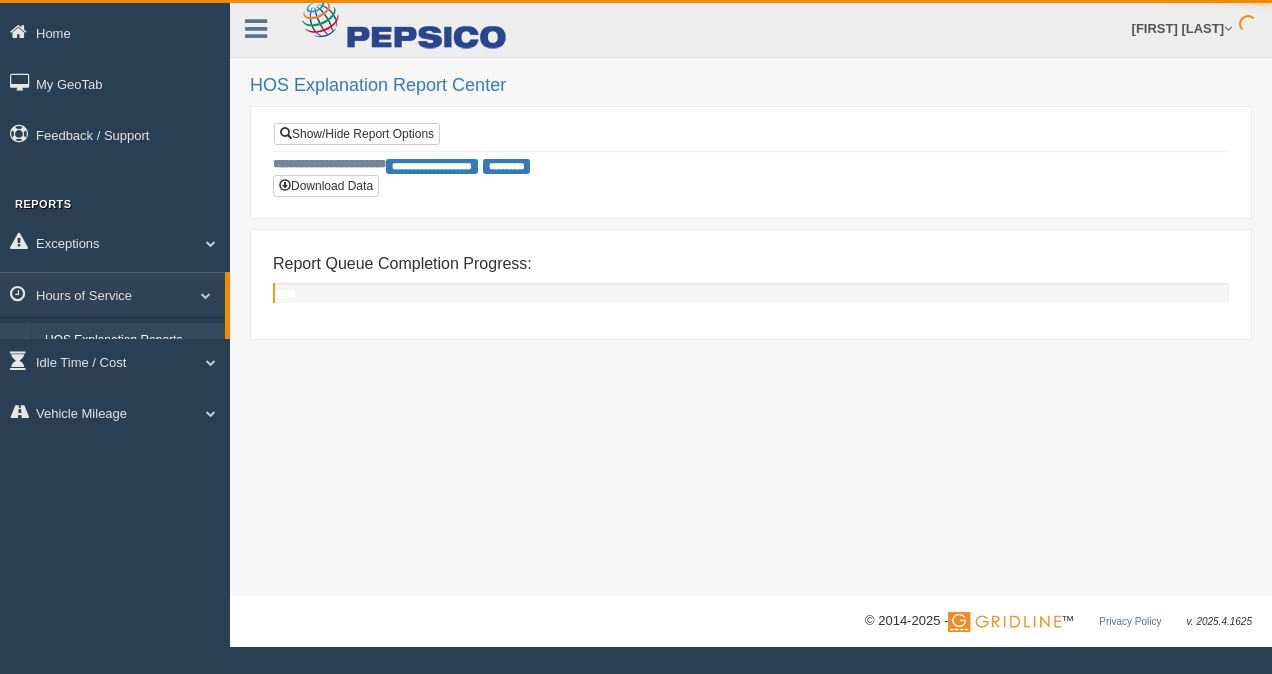 scroll, scrollTop: 0, scrollLeft: 0, axis: both 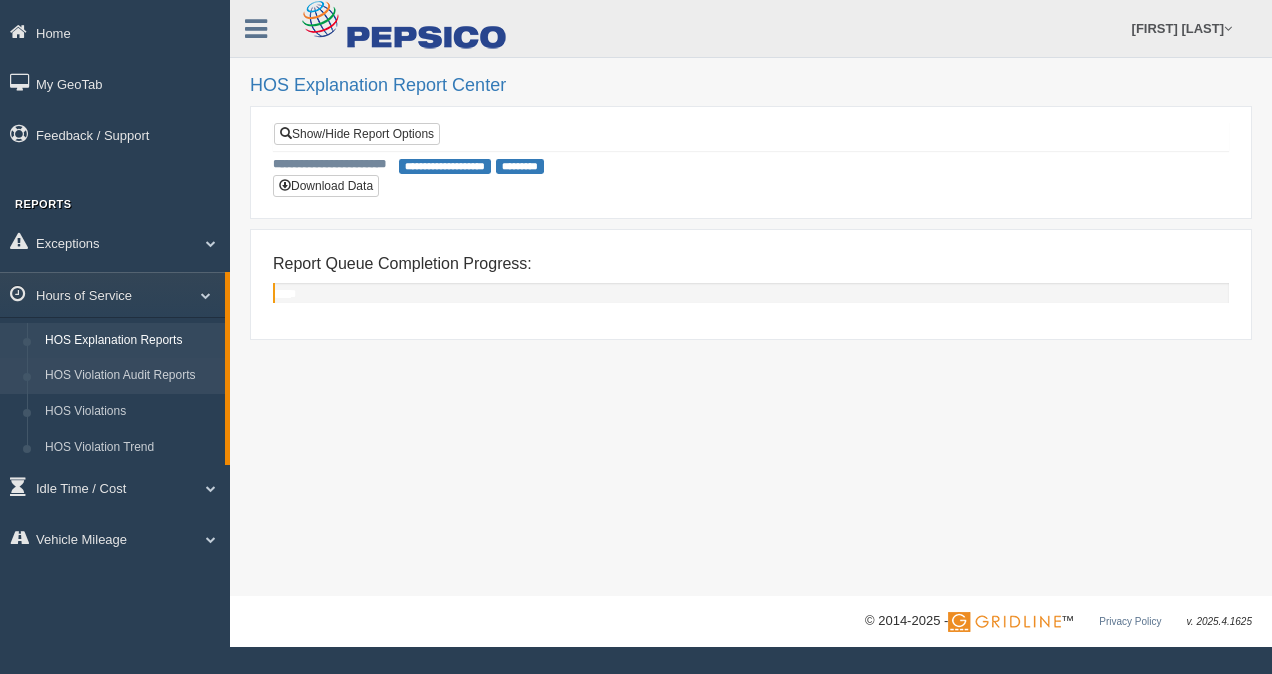 click on "HOS Violation Audit Reports" at bounding box center (130, 376) 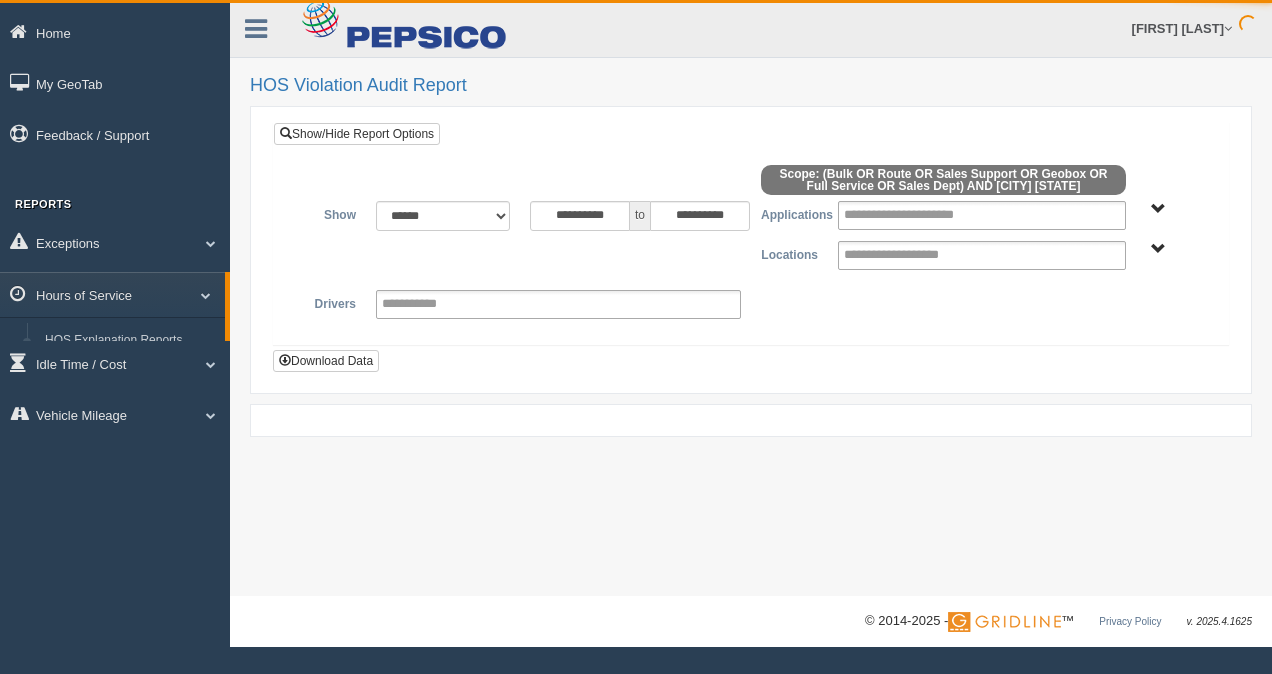 scroll, scrollTop: 0, scrollLeft: 0, axis: both 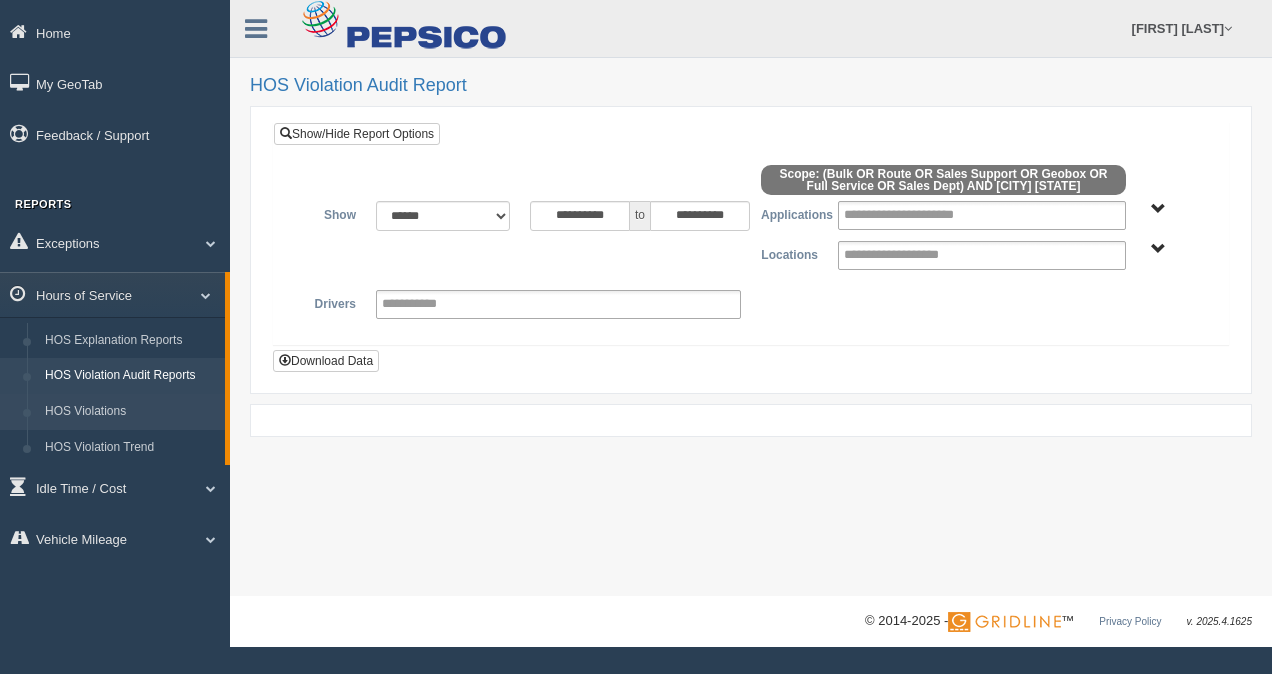 click on "HOS Violations" at bounding box center [130, 412] 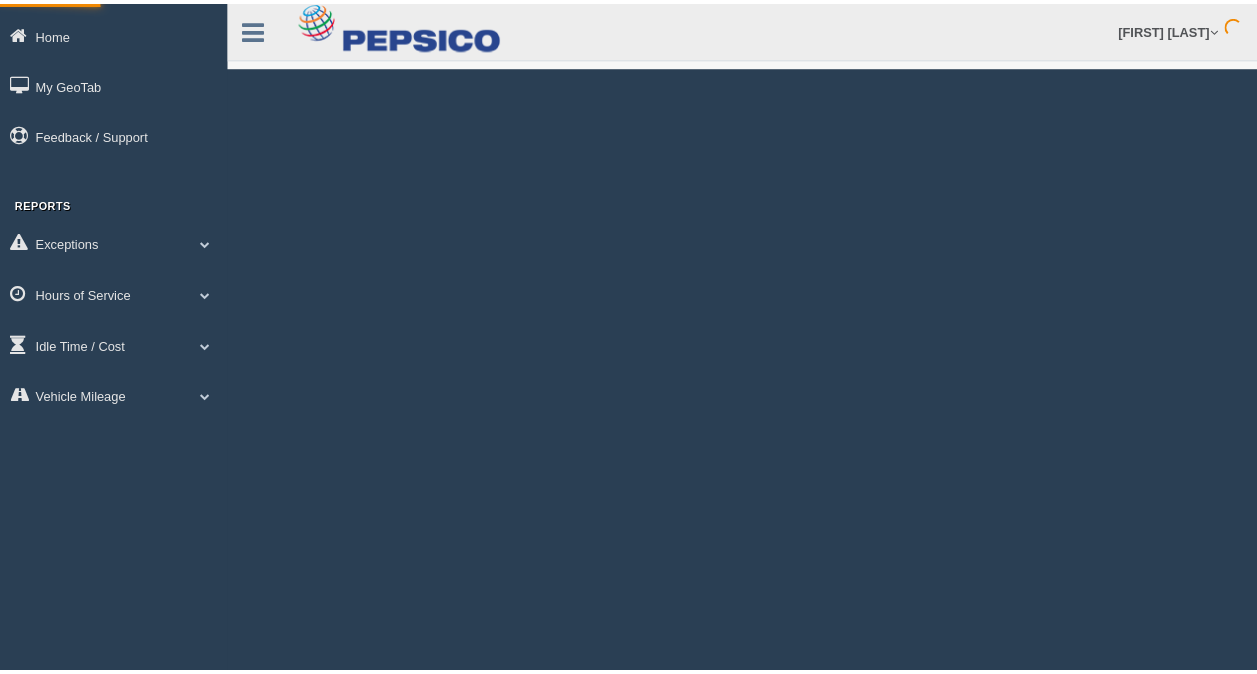 scroll, scrollTop: 0, scrollLeft: 0, axis: both 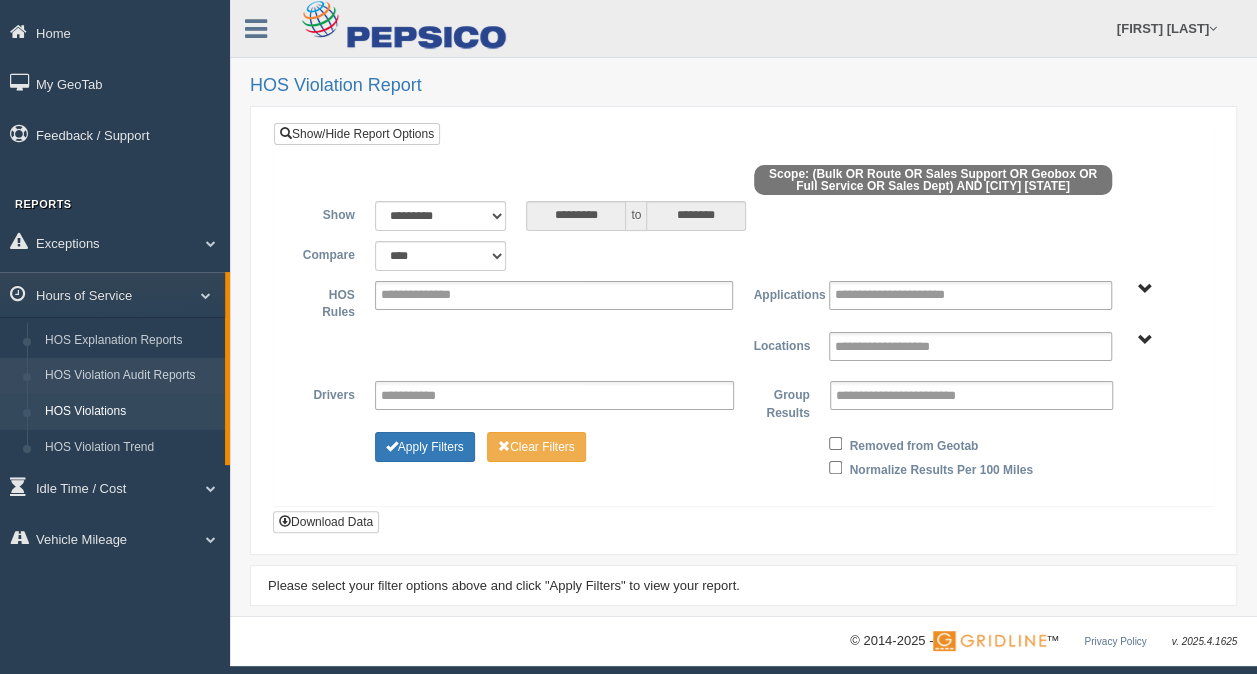 click on "HOS Violation Audit Reports" at bounding box center [130, 376] 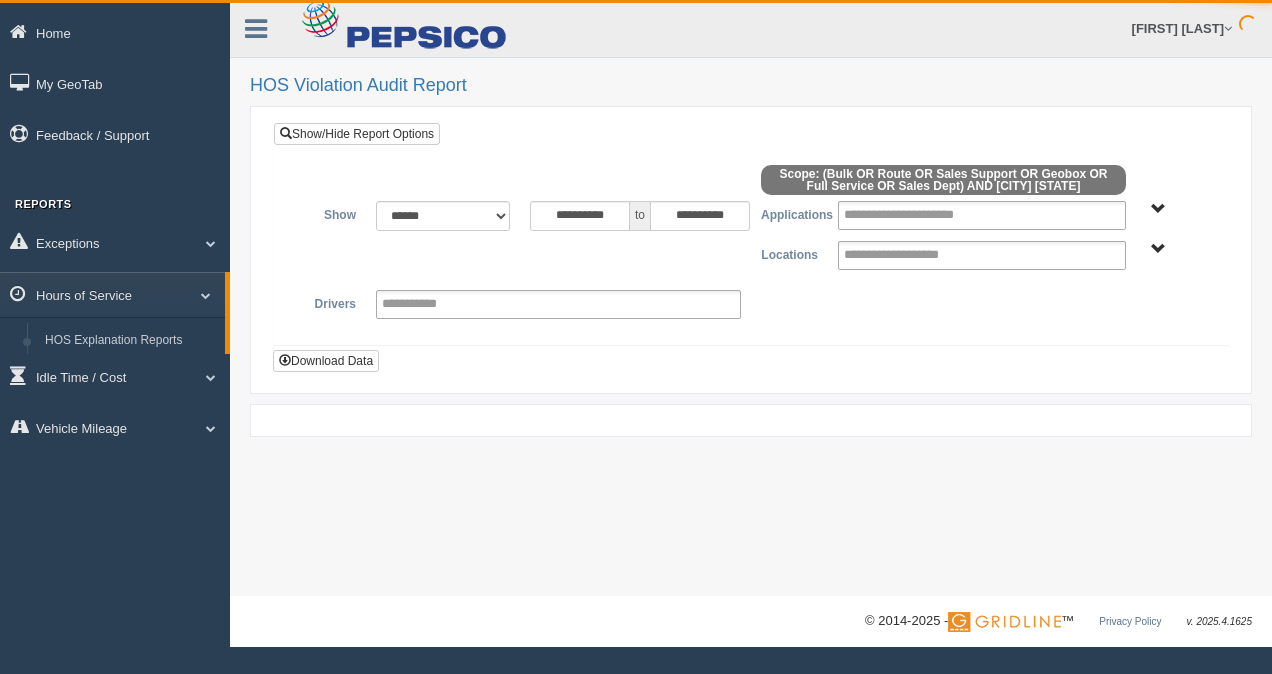 scroll, scrollTop: 0, scrollLeft: 0, axis: both 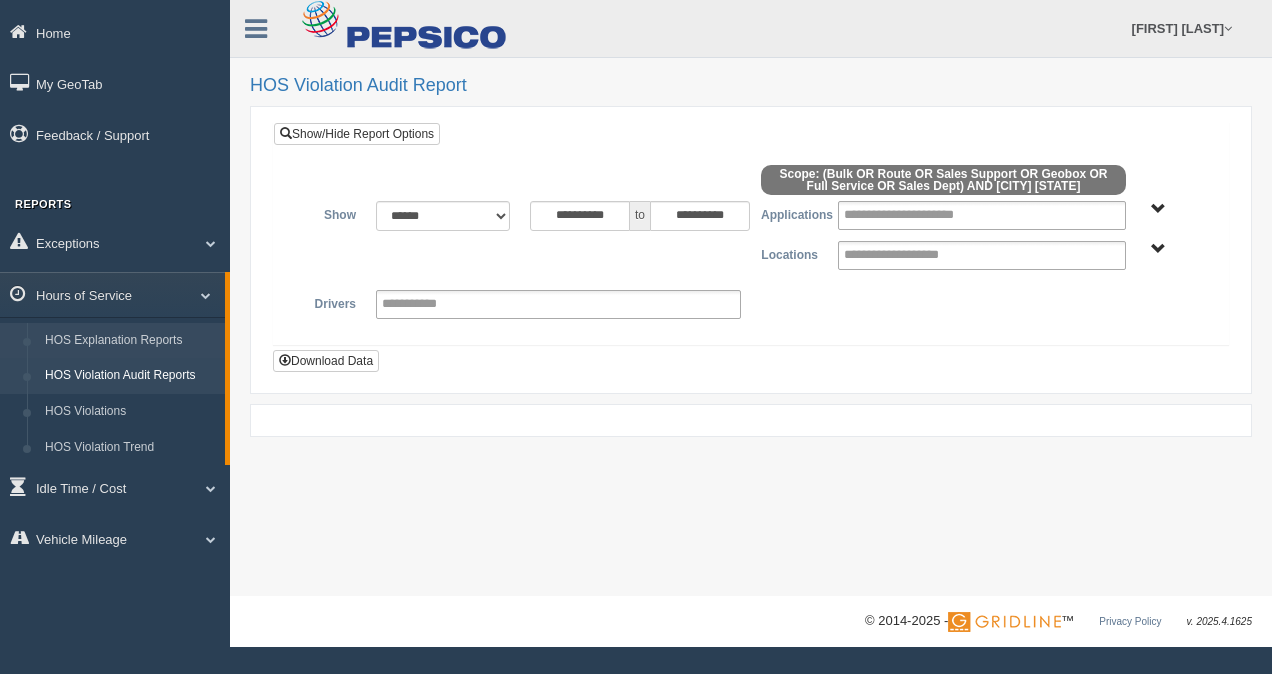 click on "HOS Explanation Reports" at bounding box center (130, 341) 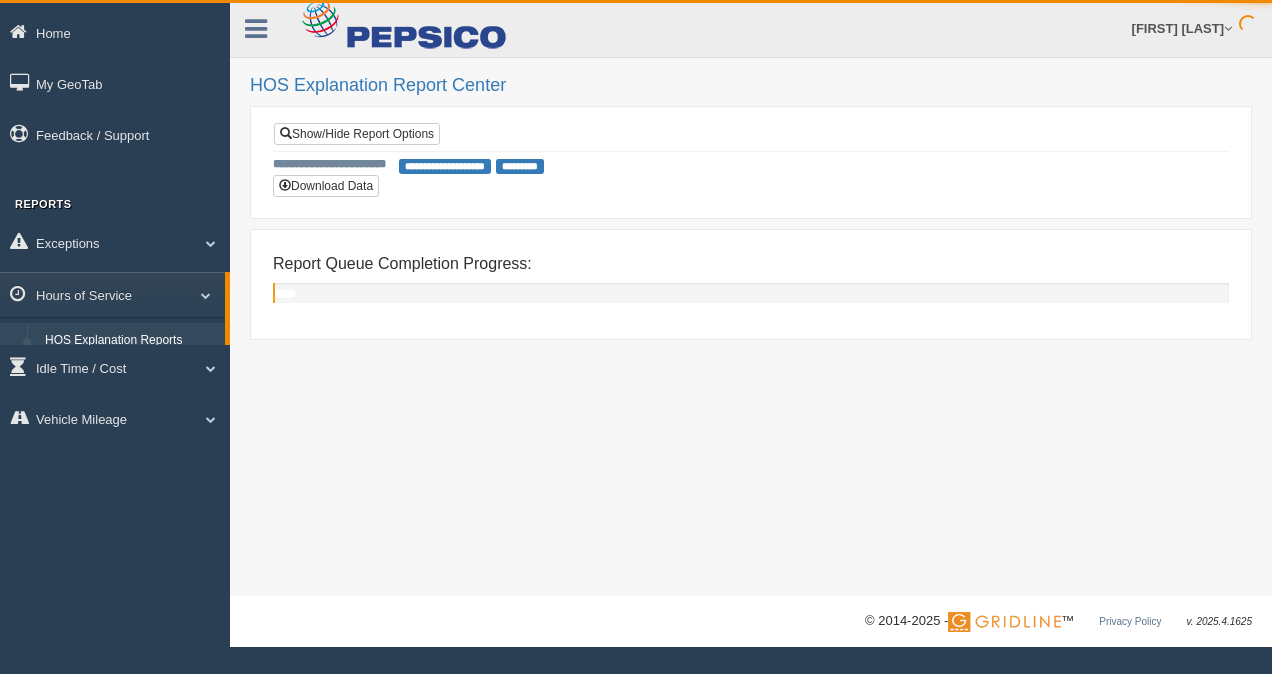 scroll, scrollTop: 0, scrollLeft: 0, axis: both 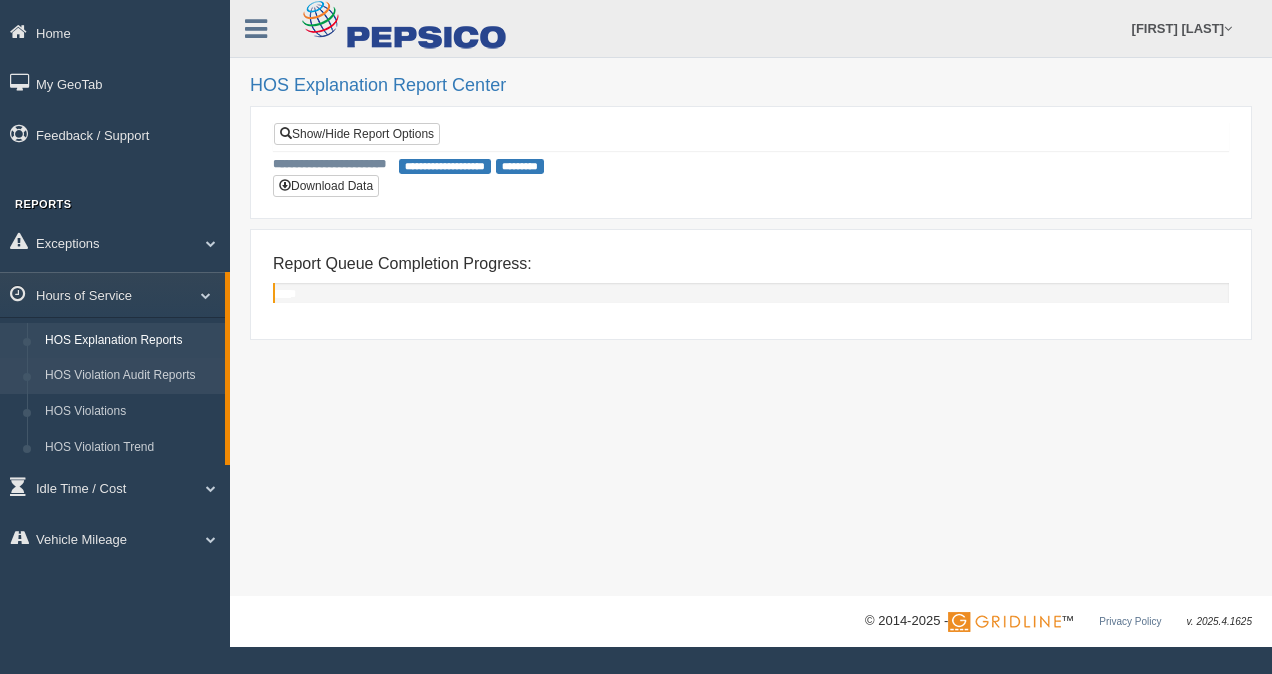 click on "HOS Violation Audit Reports" at bounding box center [130, 376] 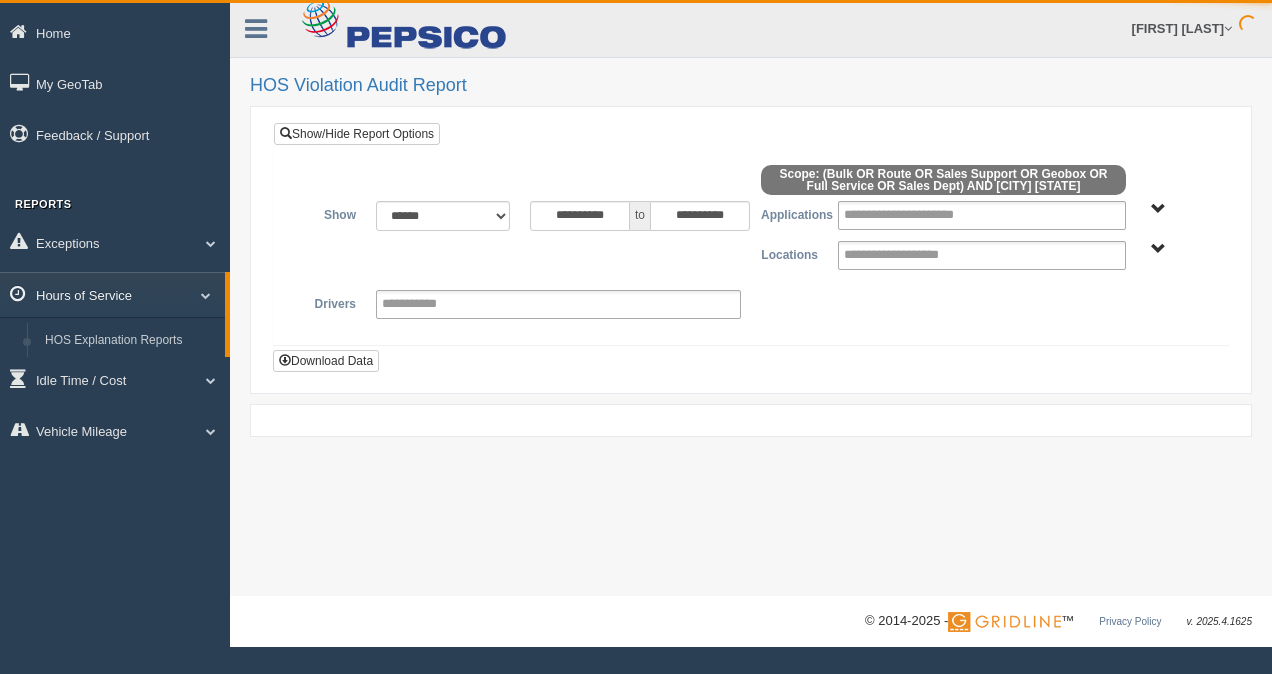 scroll, scrollTop: 0, scrollLeft: 0, axis: both 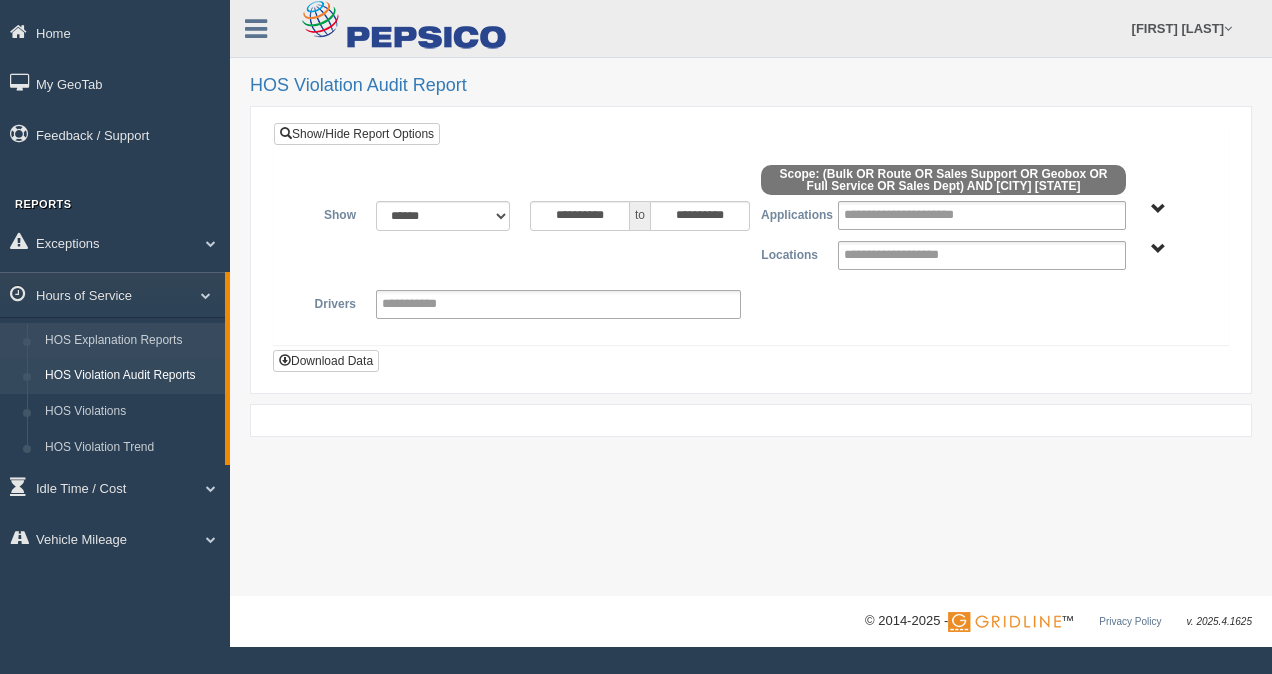 click on "HOS Explanation Reports" at bounding box center [130, 341] 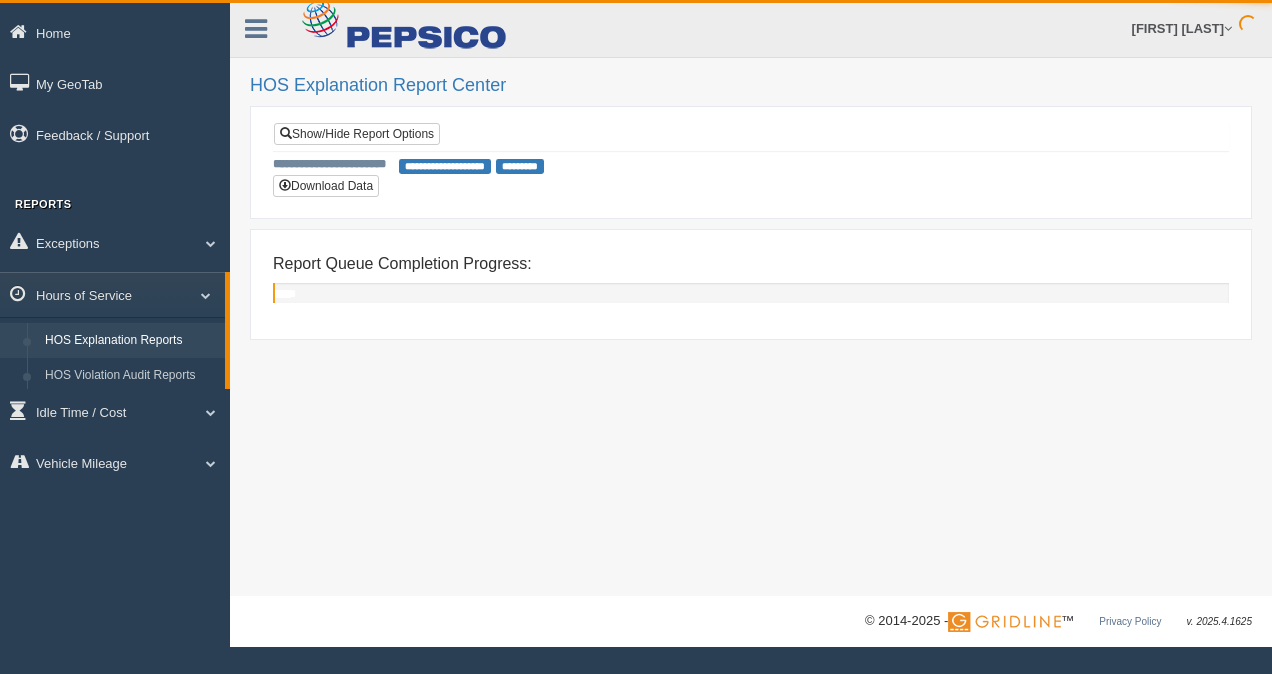 scroll, scrollTop: 0, scrollLeft: 0, axis: both 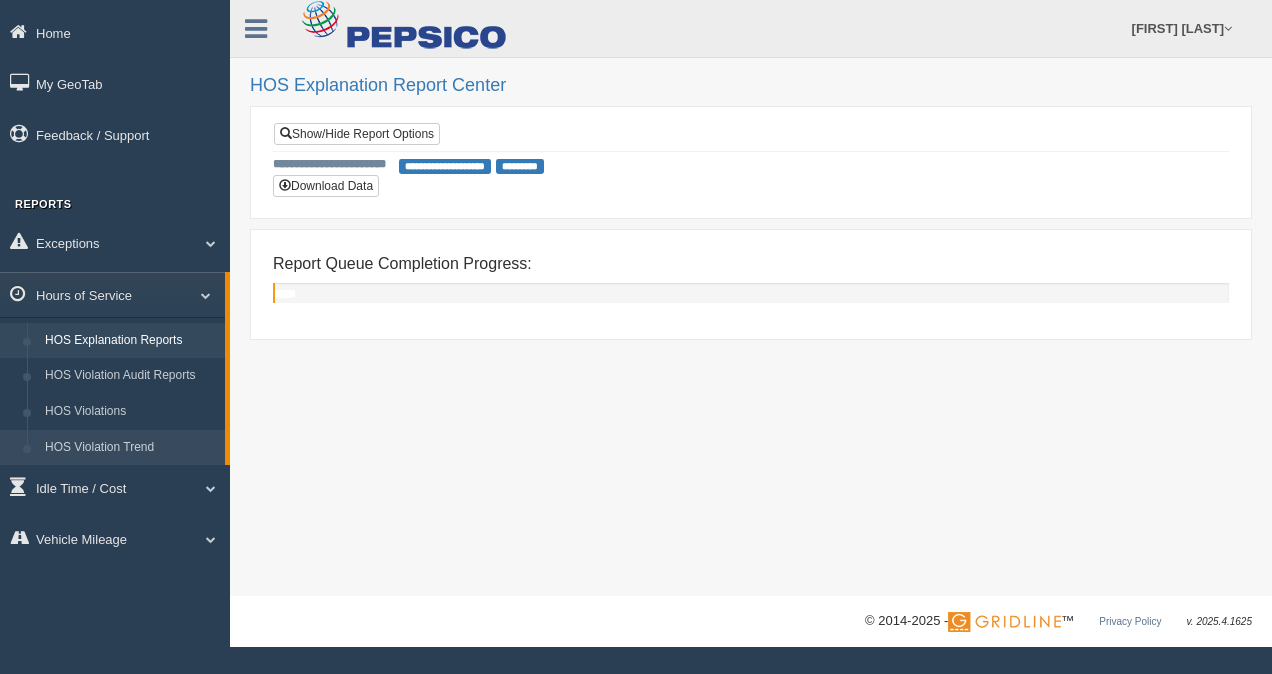 click on "HOS Violation Trend" at bounding box center [130, 448] 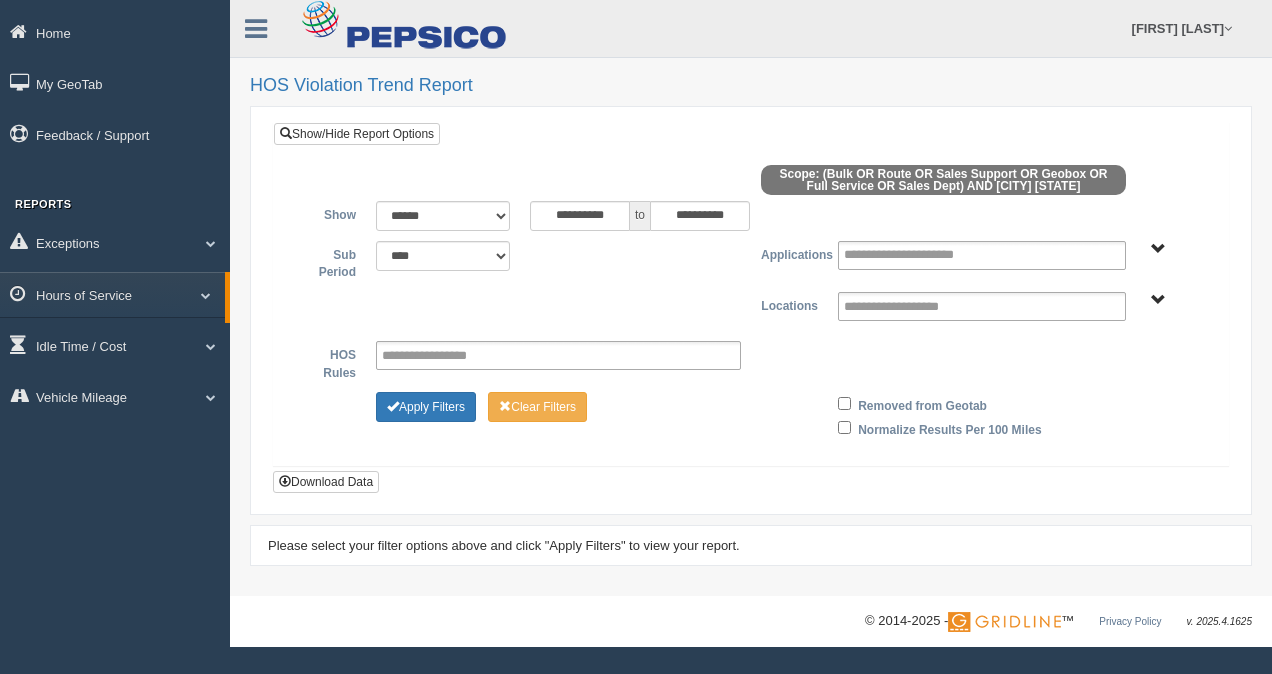 scroll, scrollTop: 0, scrollLeft: 0, axis: both 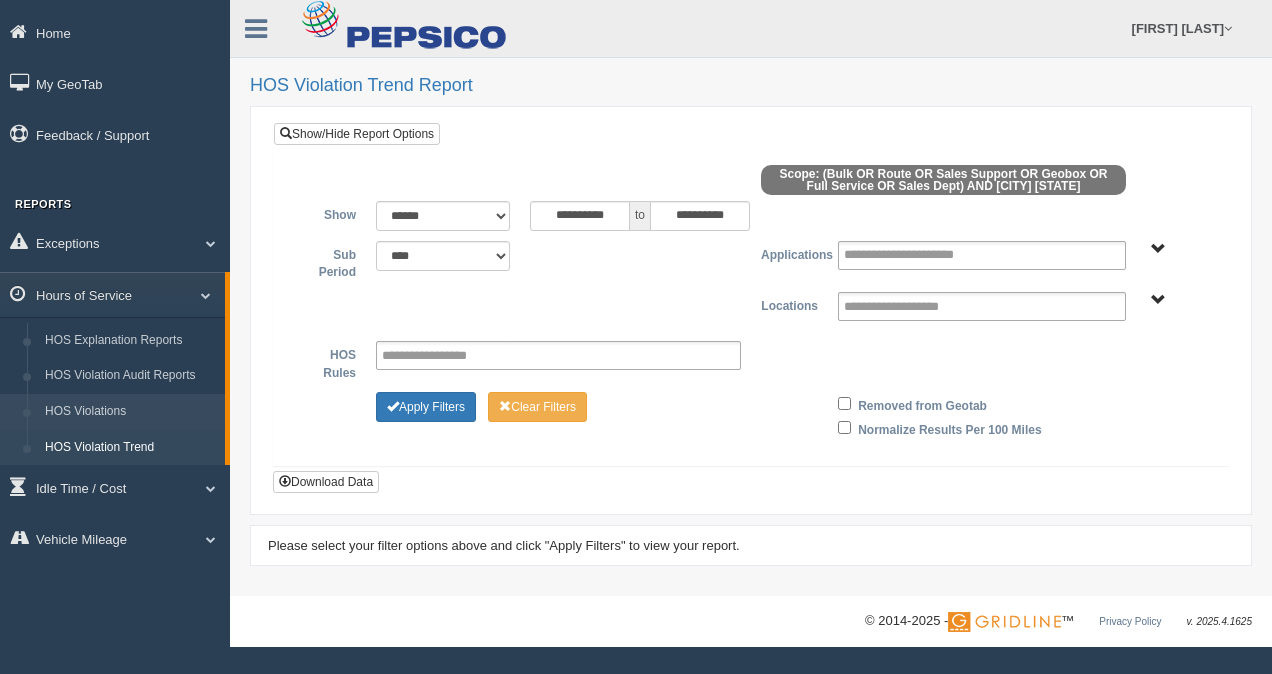 click on "HOS Violations" at bounding box center [130, 412] 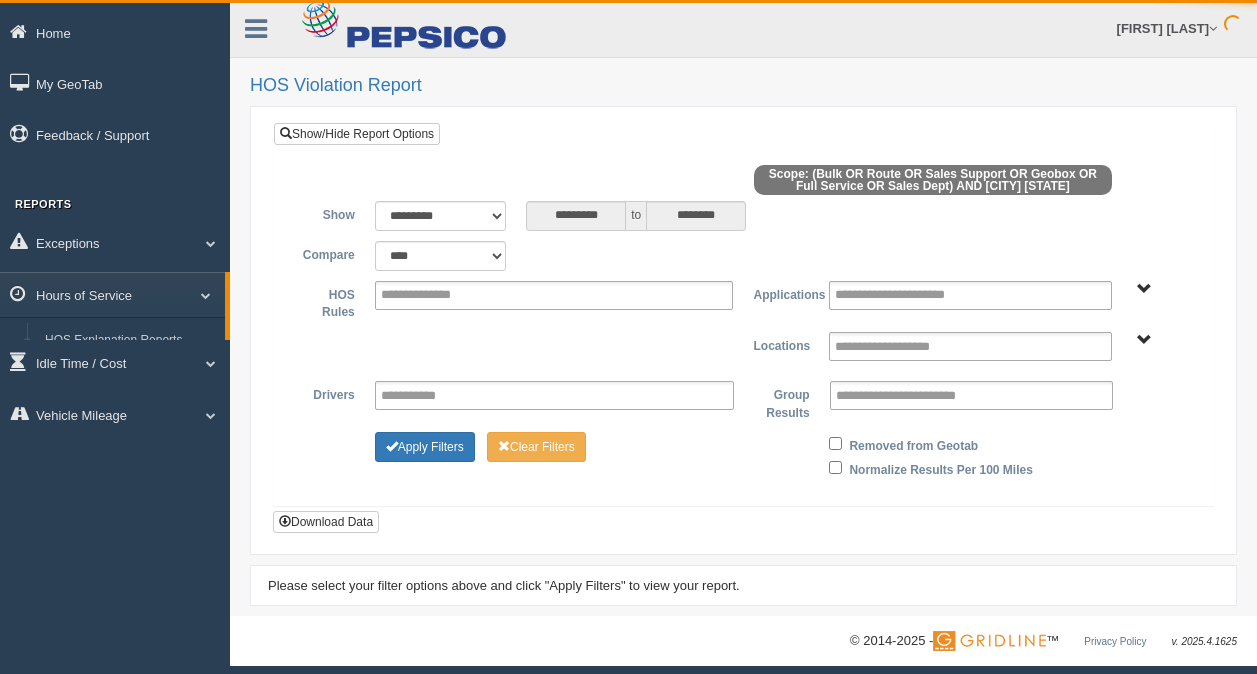 scroll, scrollTop: 0, scrollLeft: 0, axis: both 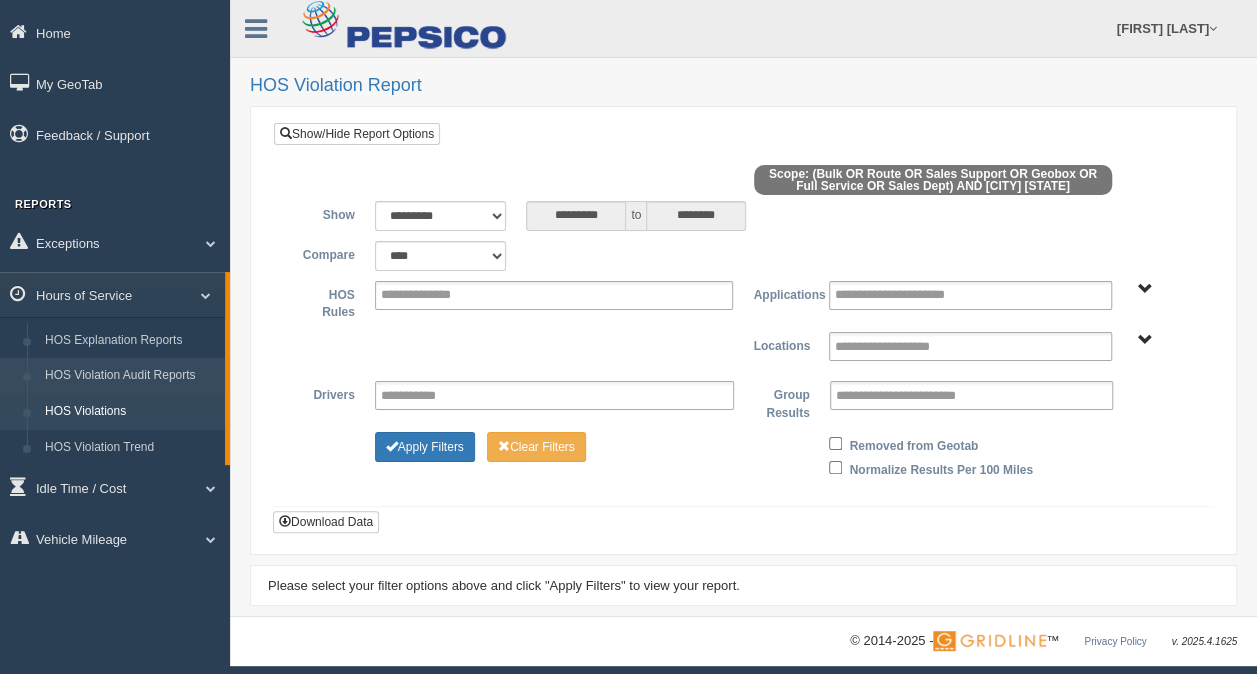 click on "HOS Violation Audit Reports" at bounding box center [130, 376] 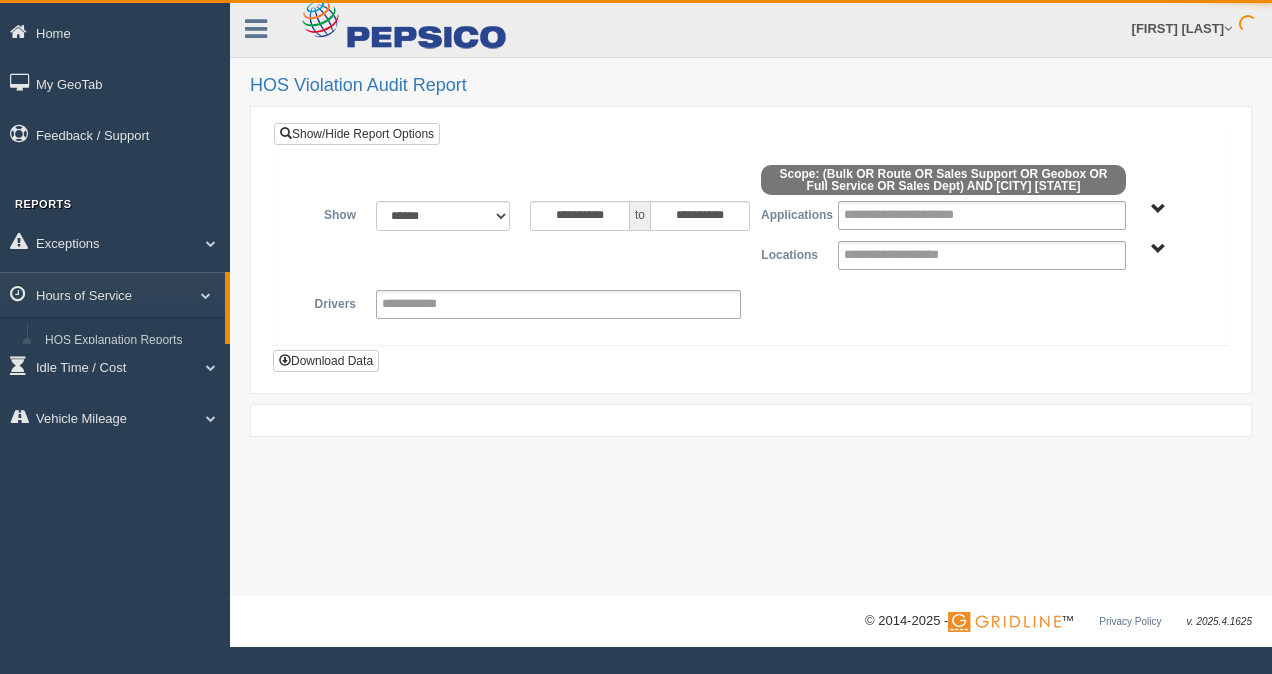 scroll, scrollTop: 0, scrollLeft: 0, axis: both 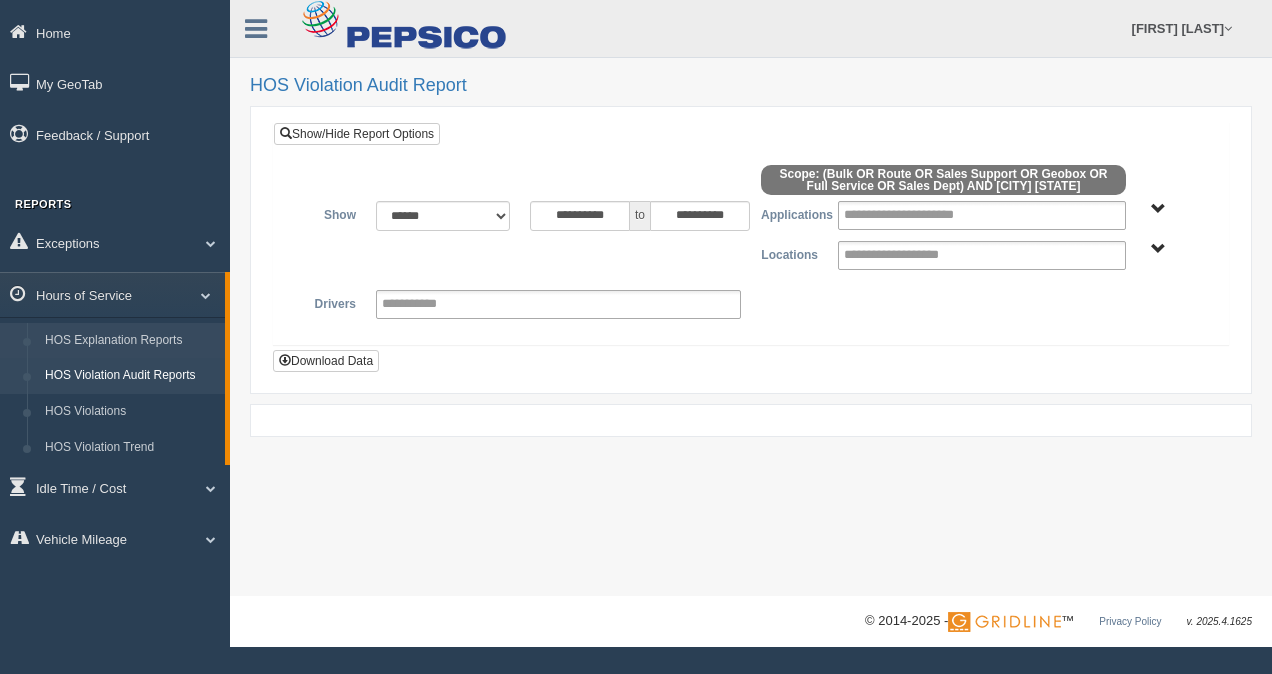 click on "HOS Explanation Reports" at bounding box center [130, 341] 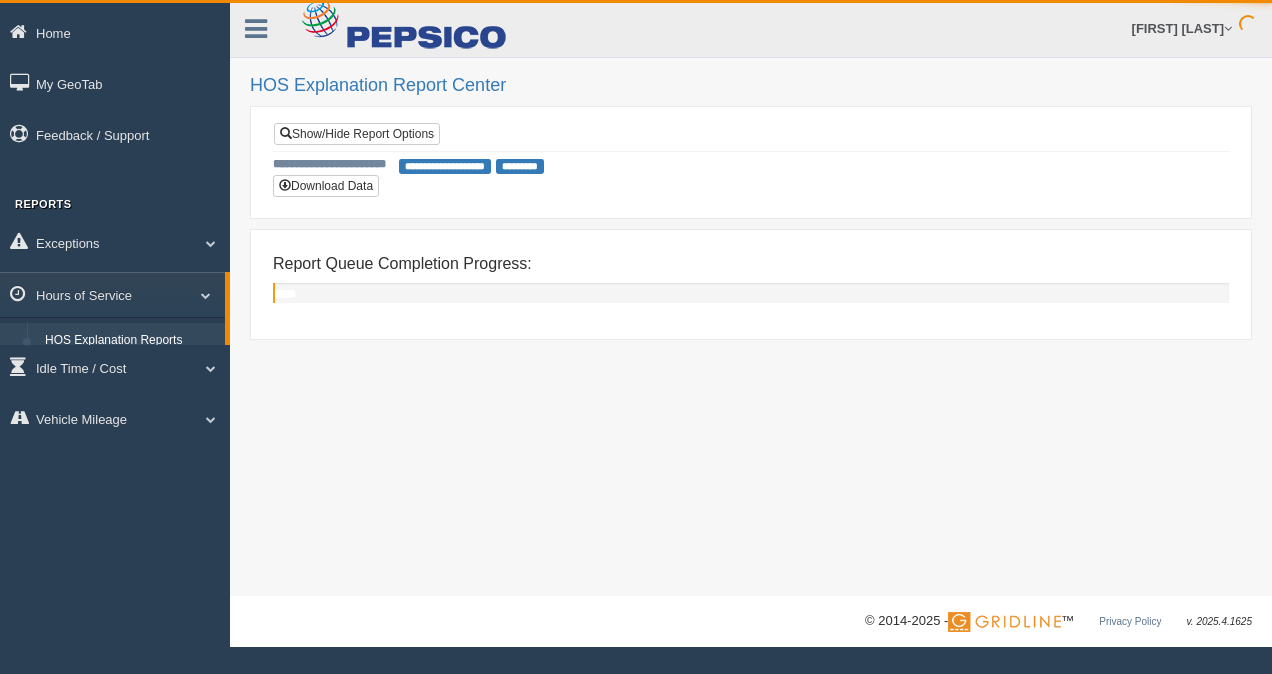 scroll, scrollTop: 0, scrollLeft: 0, axis: both 